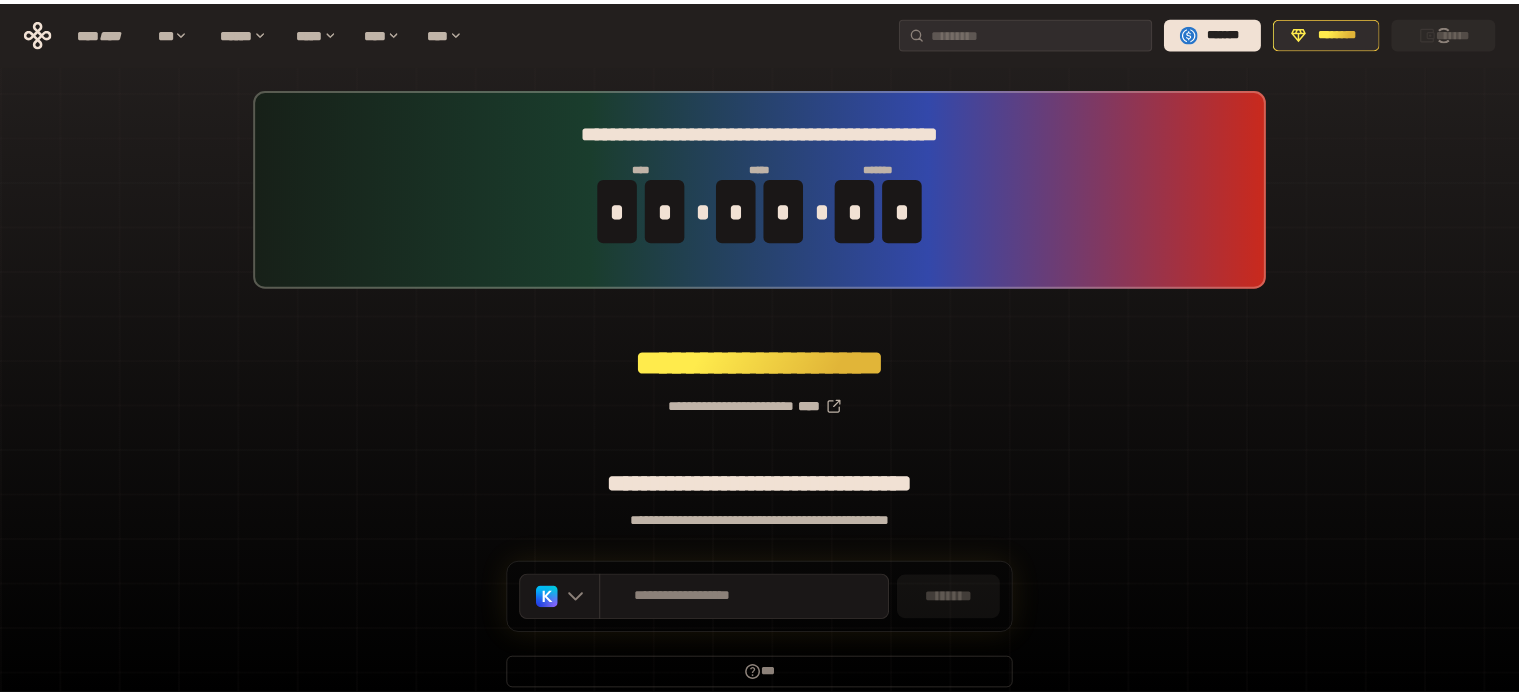 scroll, scrollTop: 0, scrollLeft: 0, axis: both 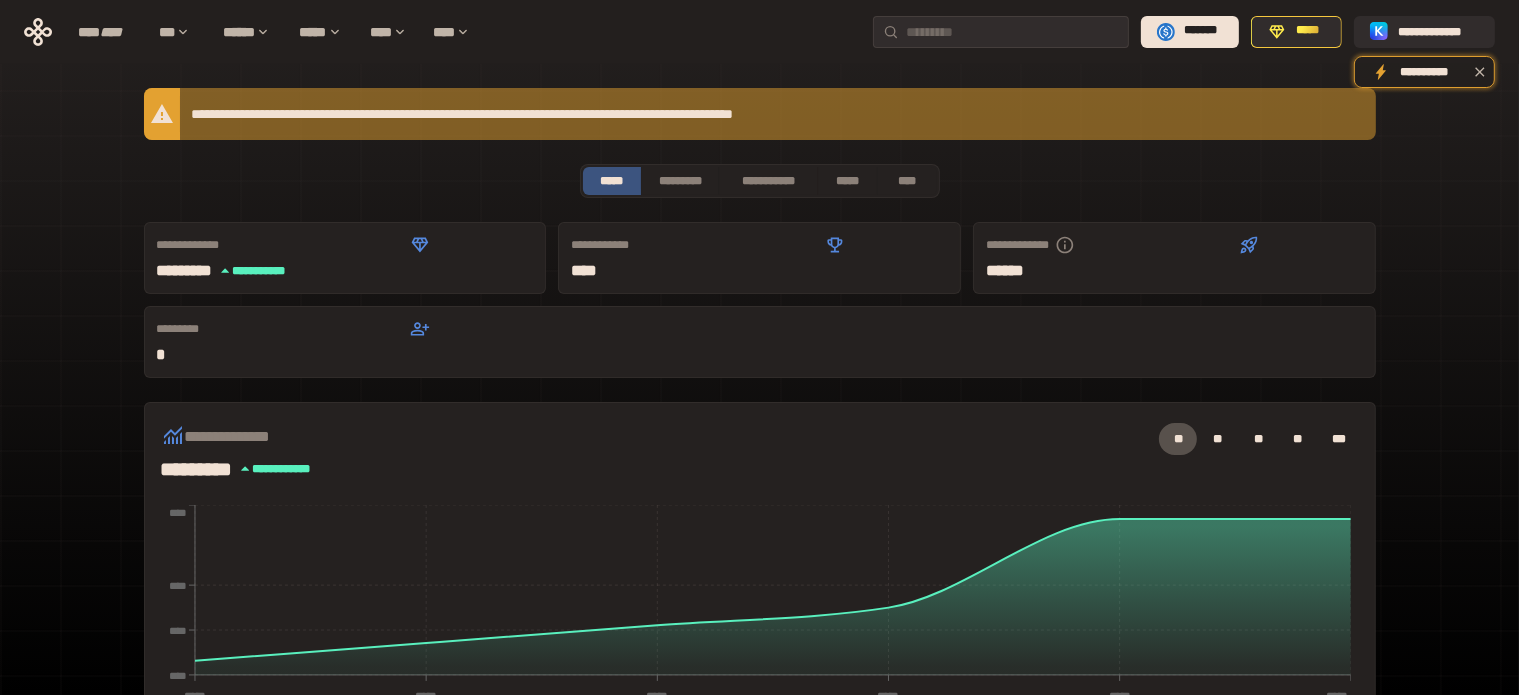 click on "**********" at bounding box center (760, 114) 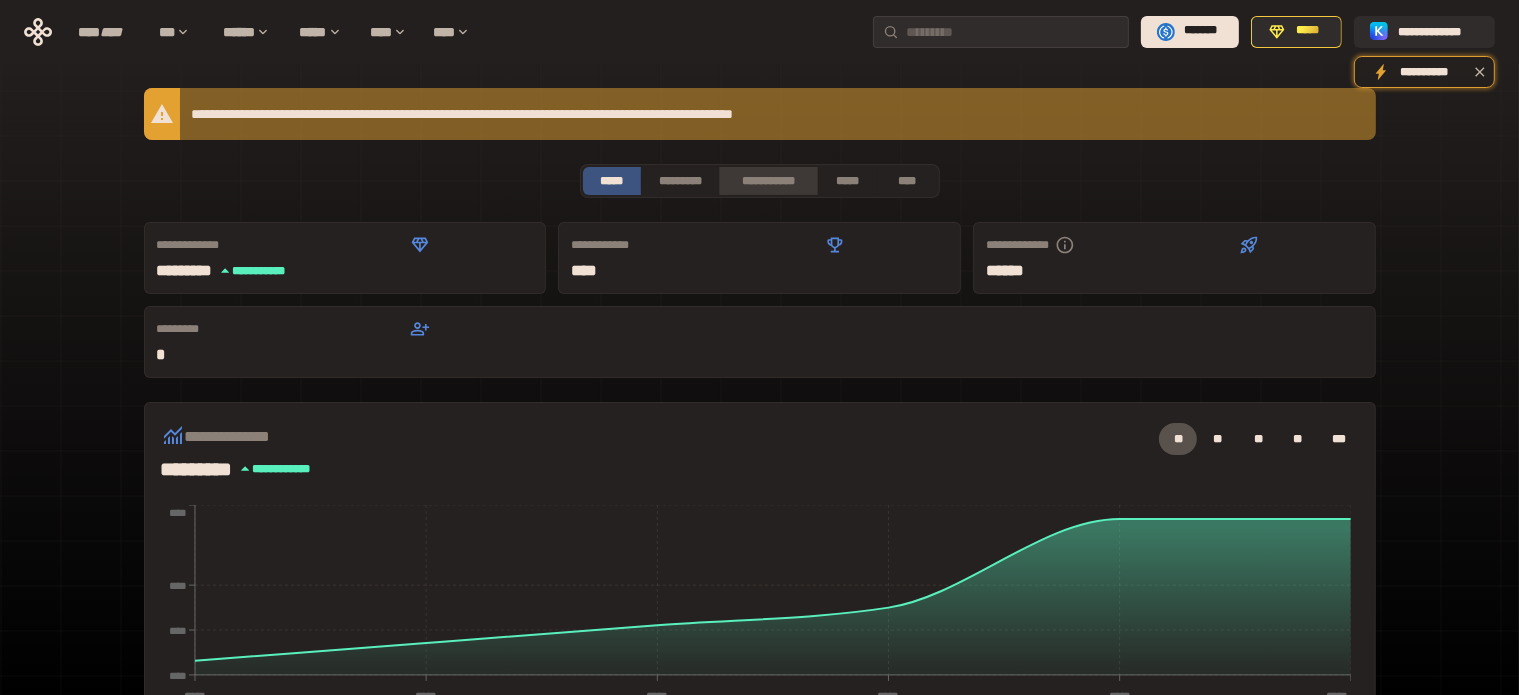 click on "**********" at bounding box center (768, 181) 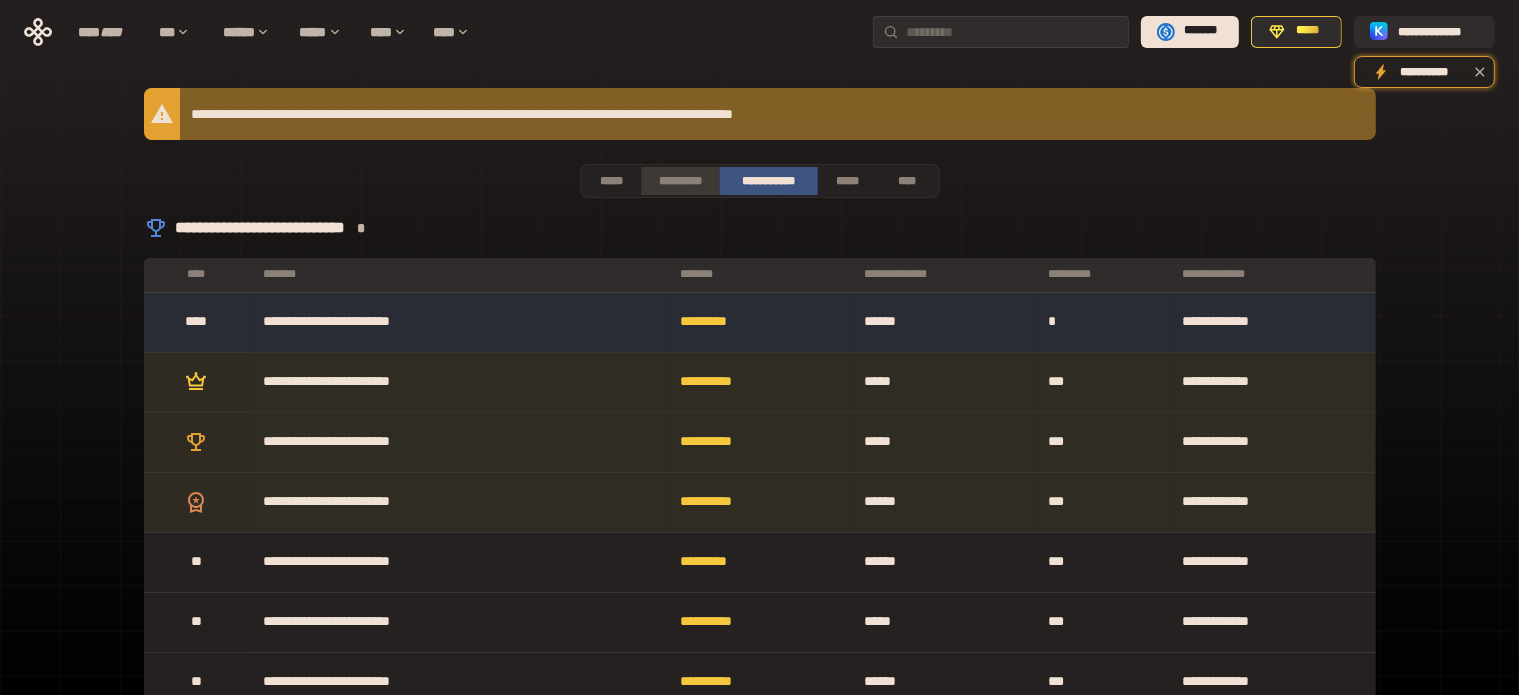 click on "*********" at bounding box center [679, 181] 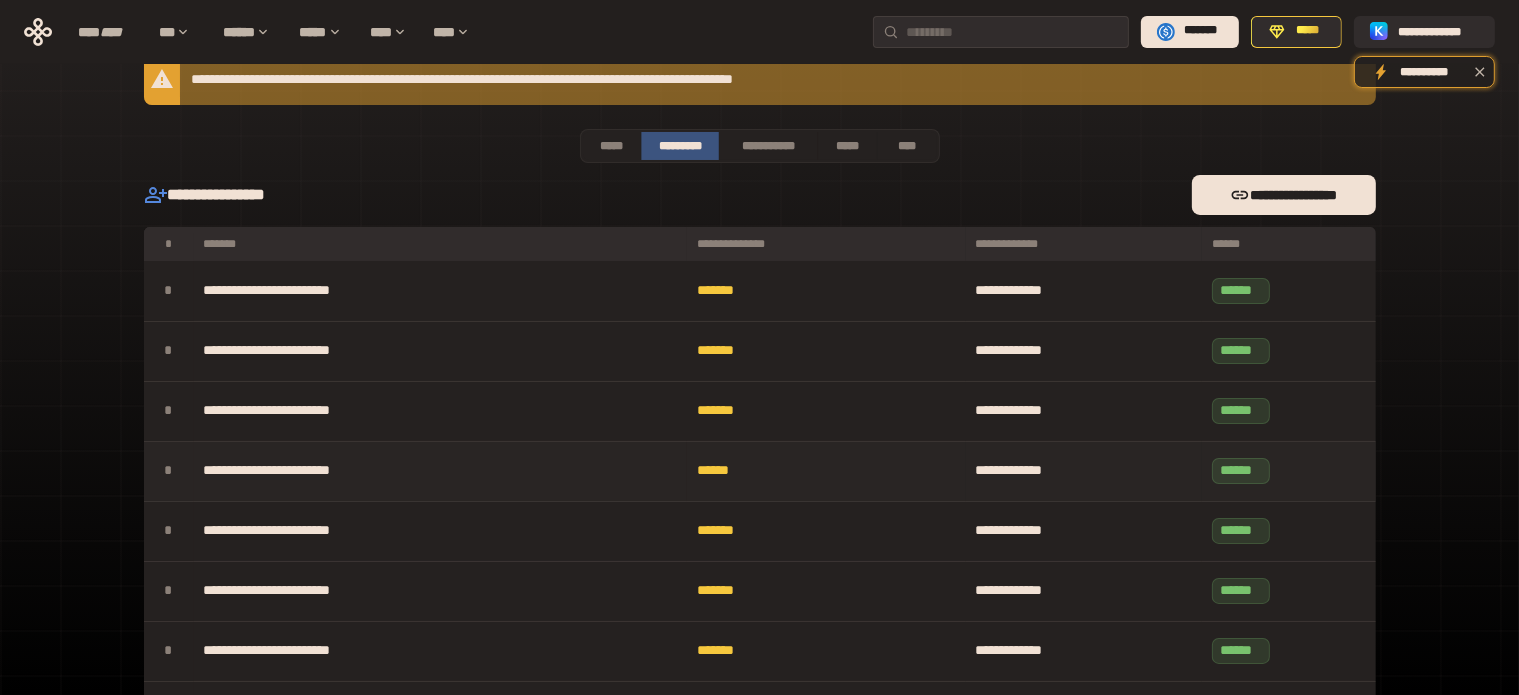 scroll, scrollTop: 0, scrollLeft: 0, axis: both 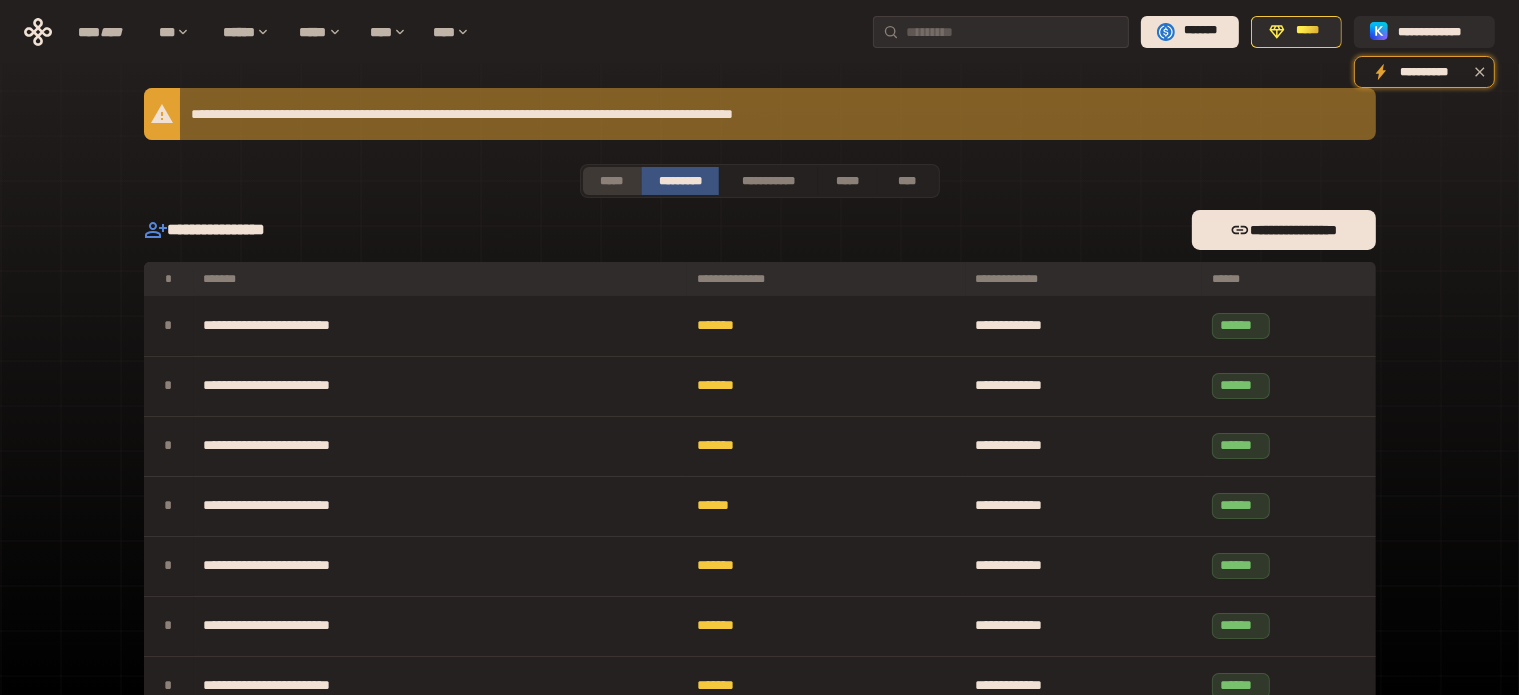 click on "*****" at bounding box center (612, 181) 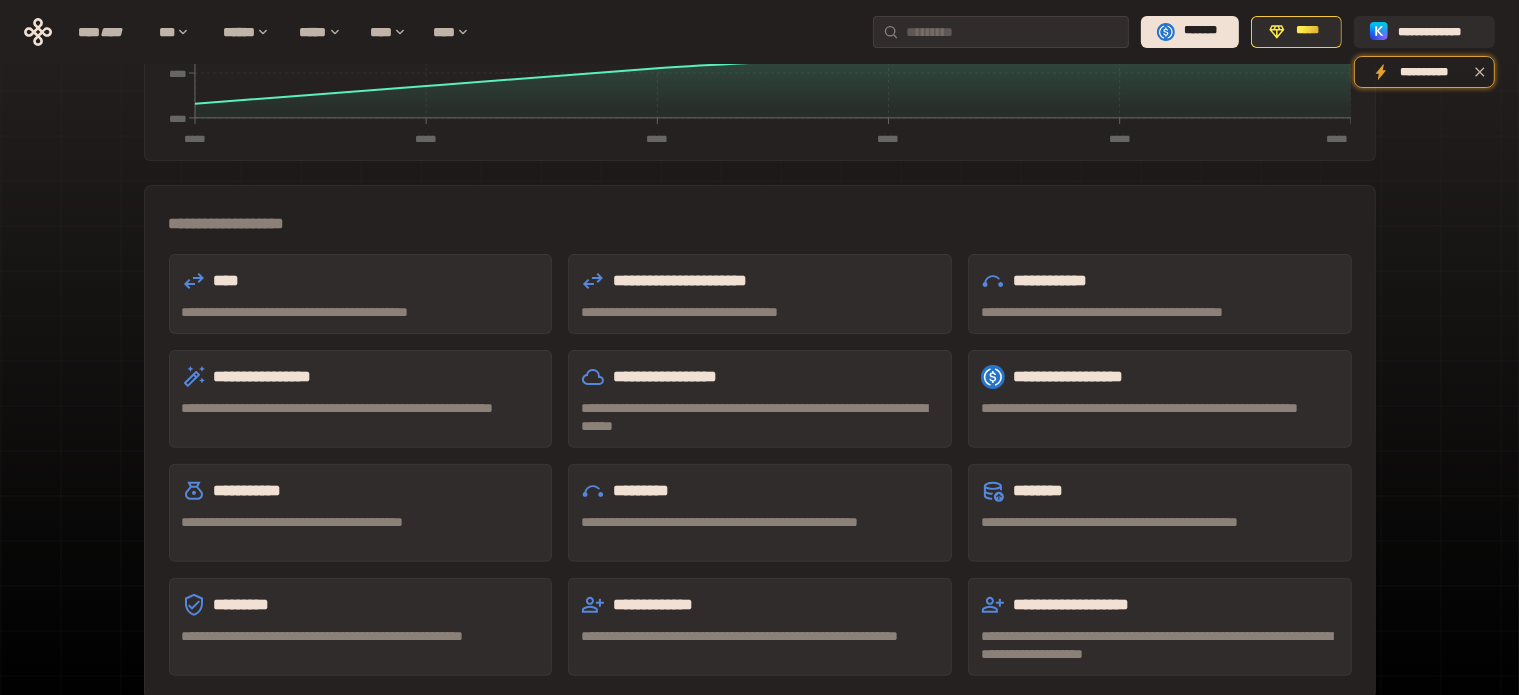scroll, scrollTop: 568, scrollLeft: 0, axis: vertical 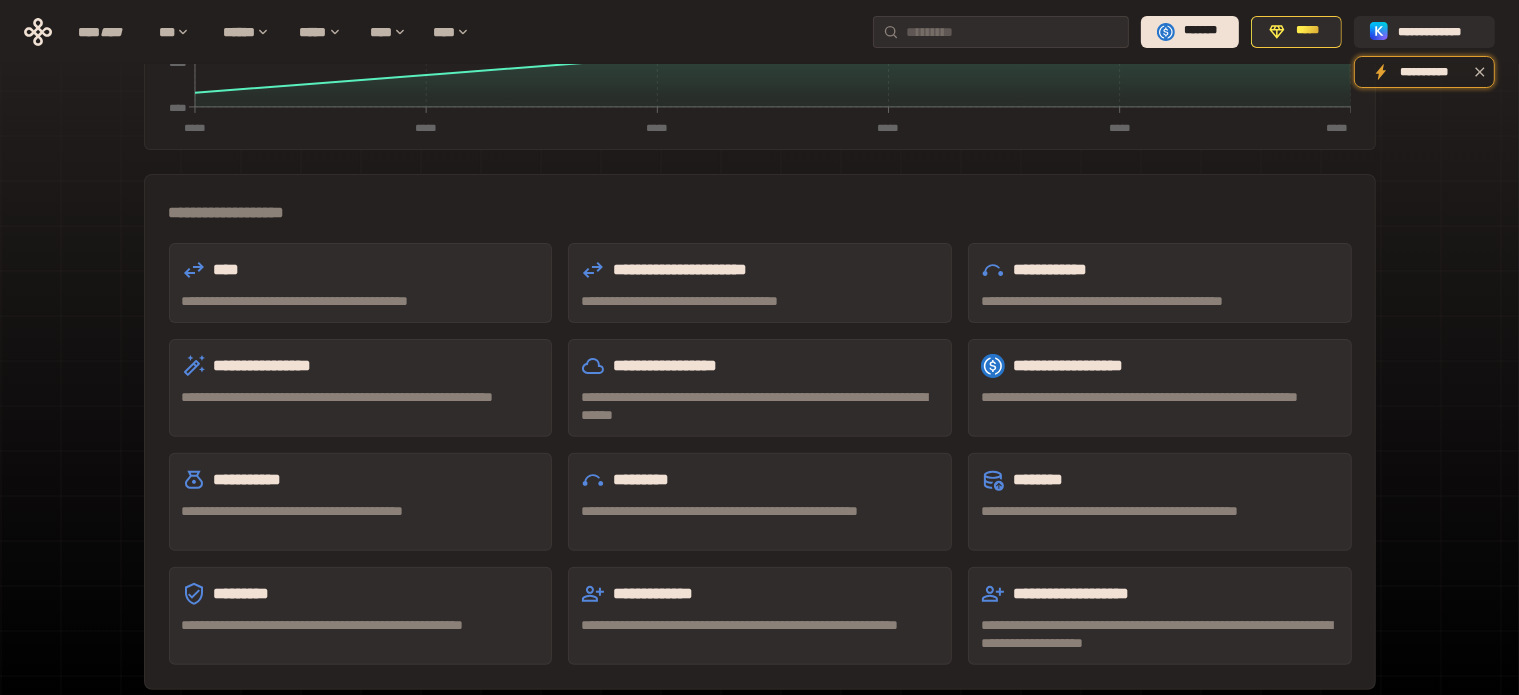 click on "**********" at bounding box center (760, 270) 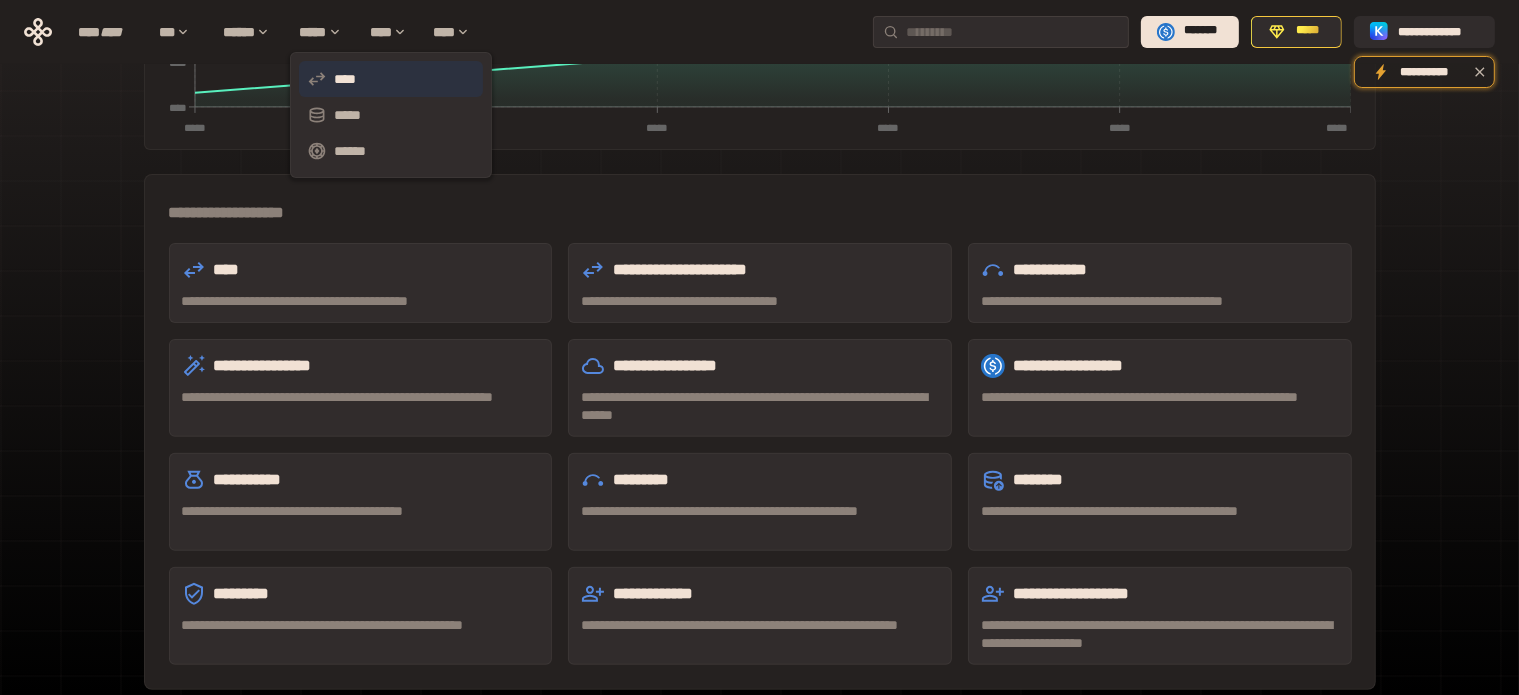 click on "****" at bounding box center [391, 79] 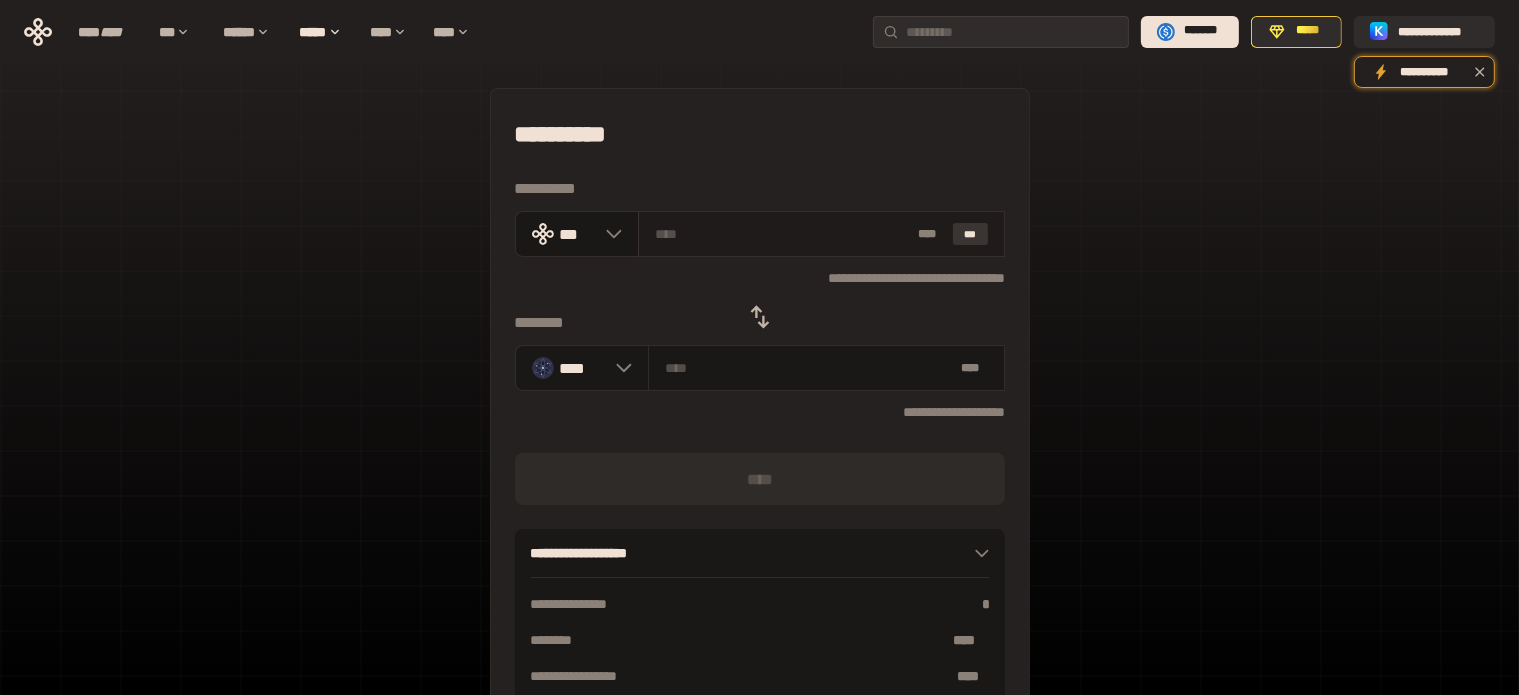 click on "***" at bounding box center [971, 234] 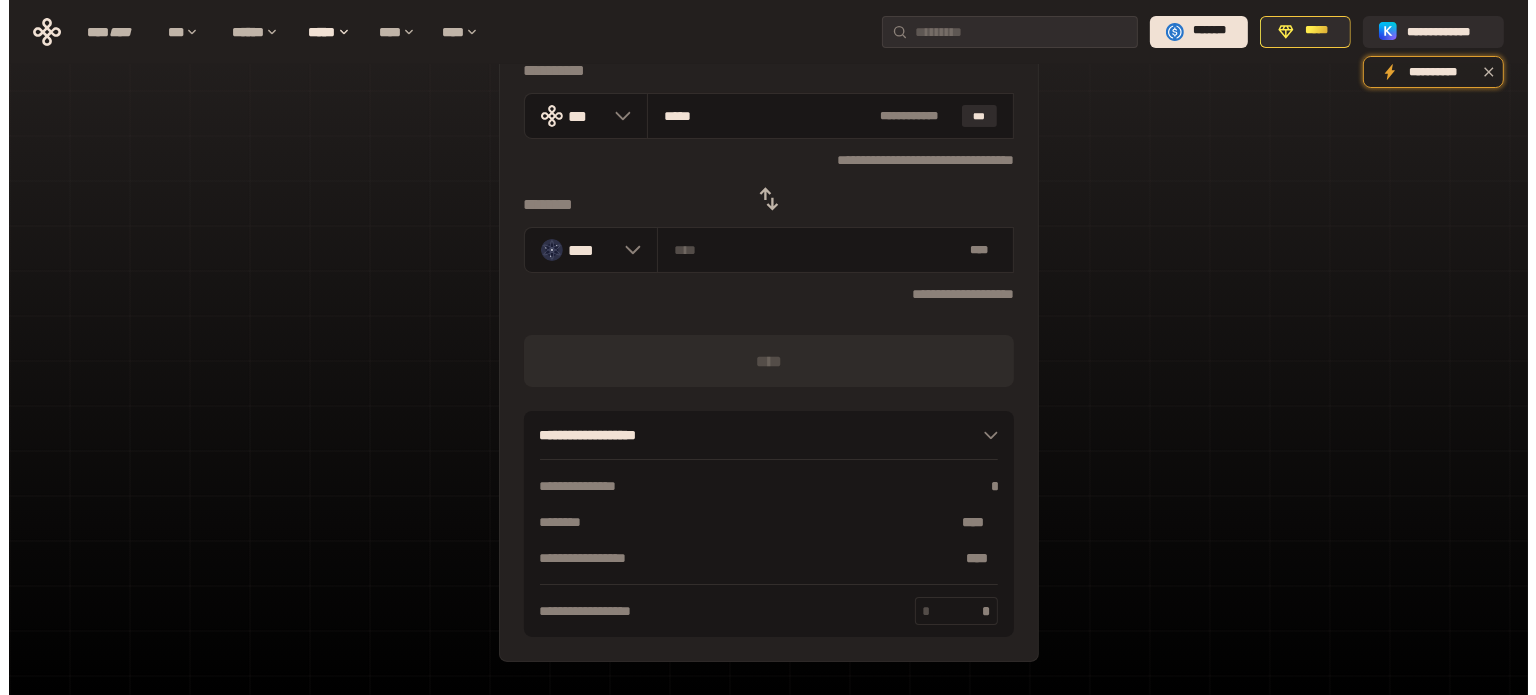 scroll, scrollTop: 0, scrollLeft: 0, axis: both 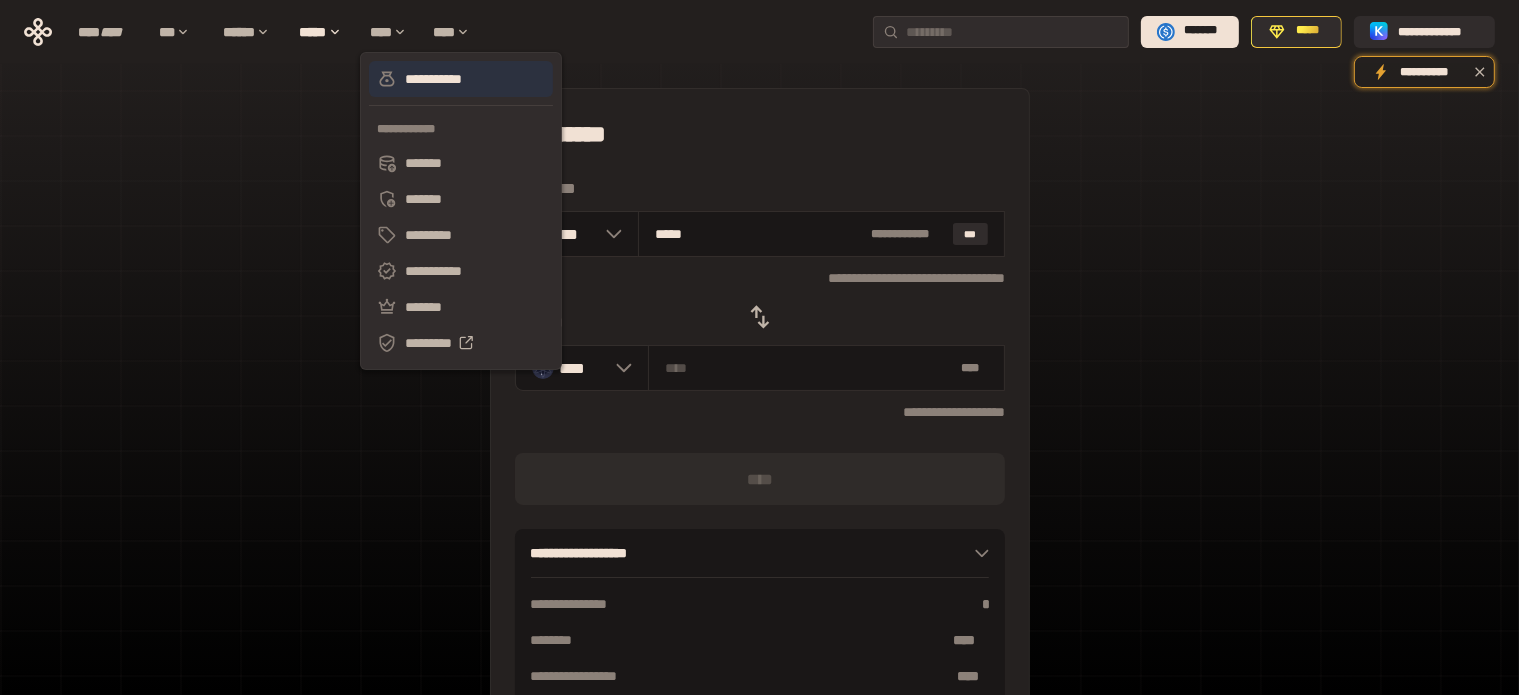 click on "**********" at bounding box center (461, 79) 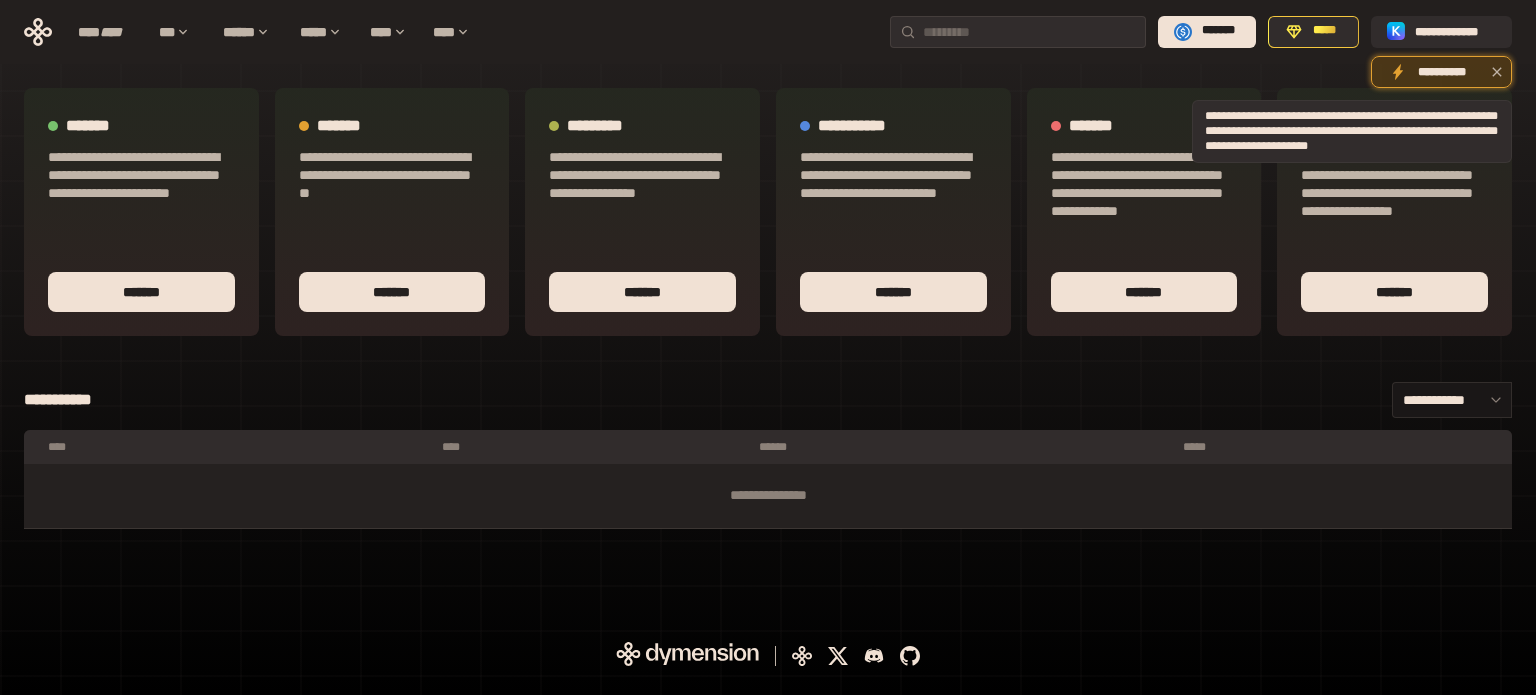 click 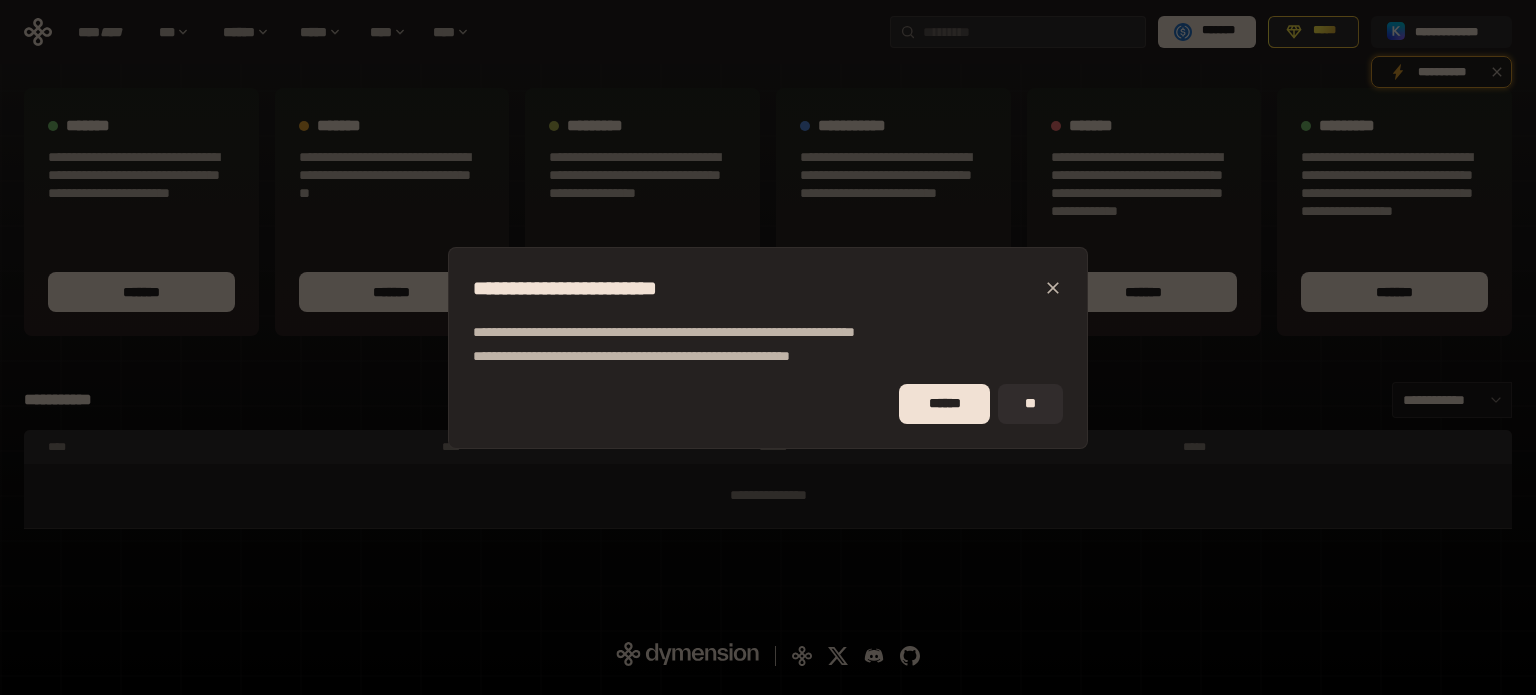 click at bounding box center (1053, 288) 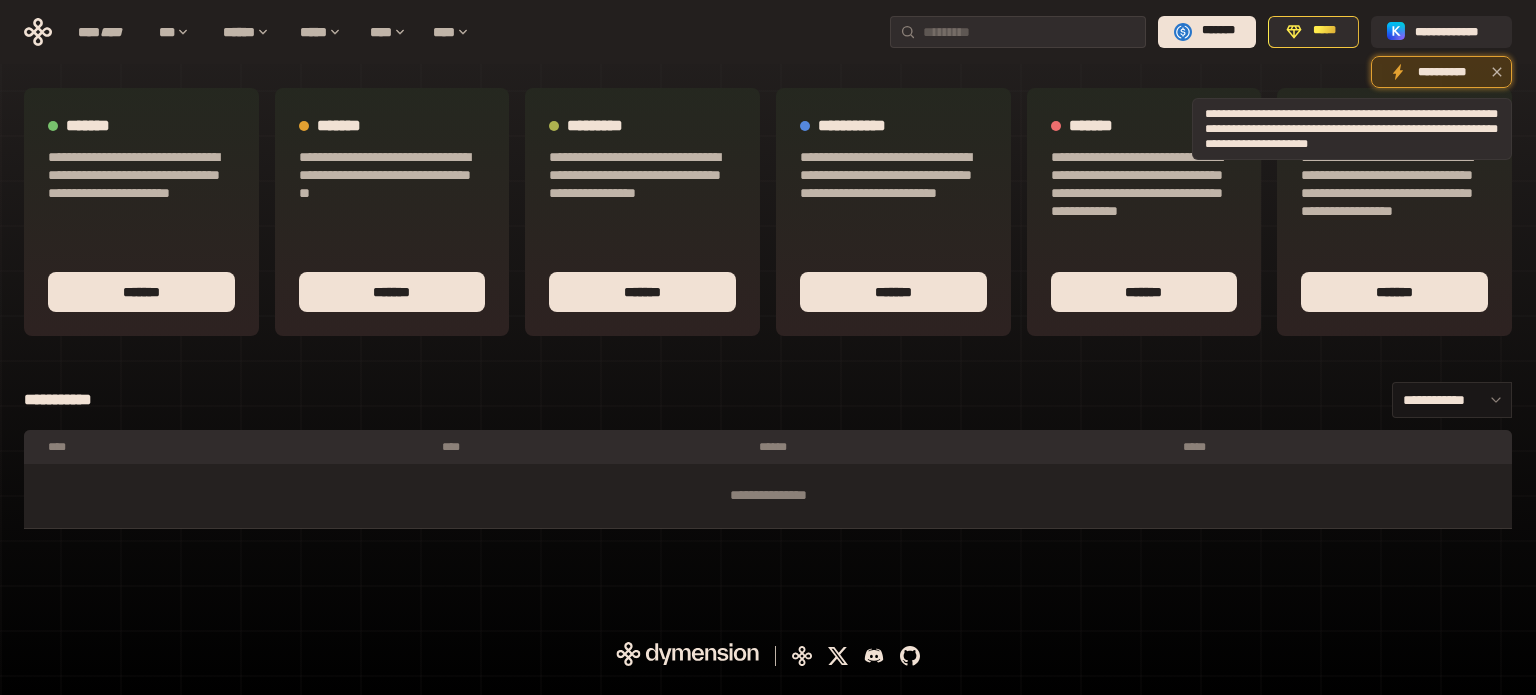 click on "**********" at bounding box center [1441, 72] 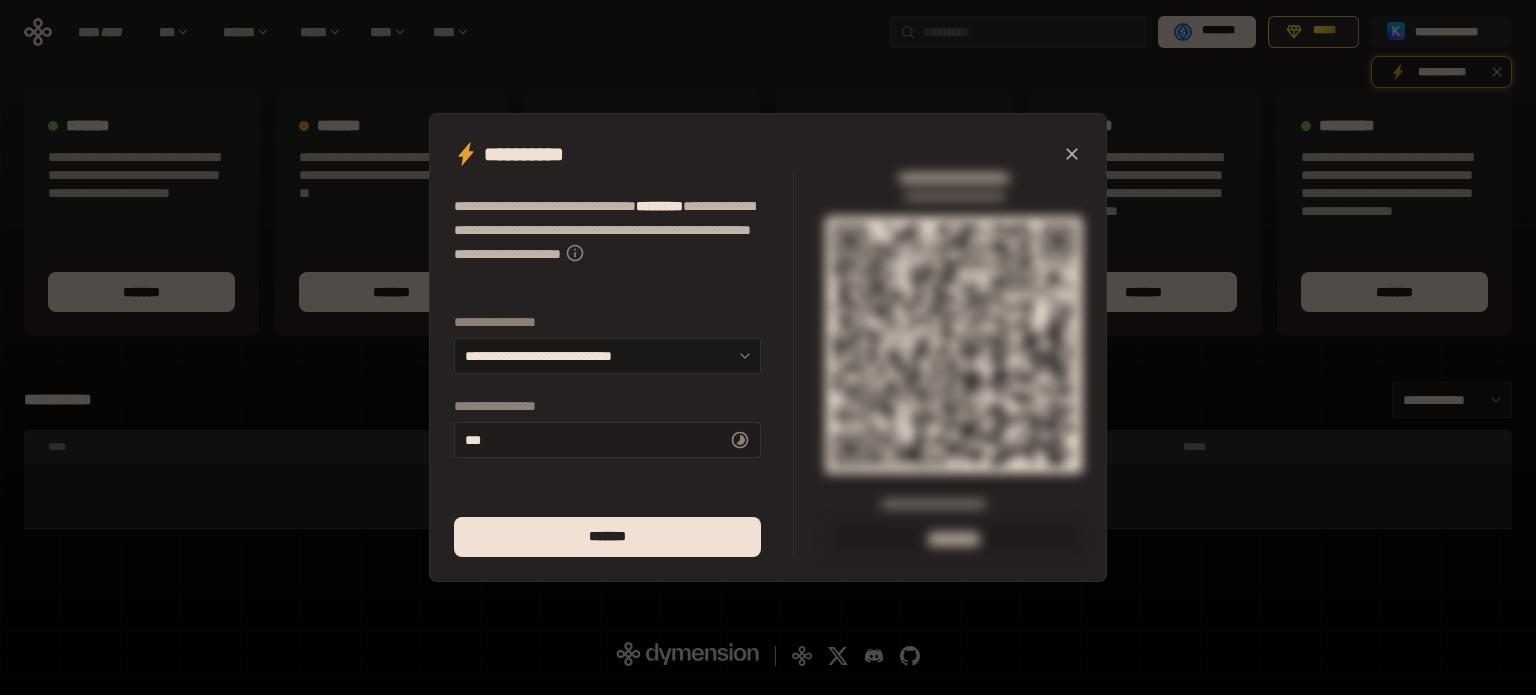 click on "** *" at bounding box center (607, 440) 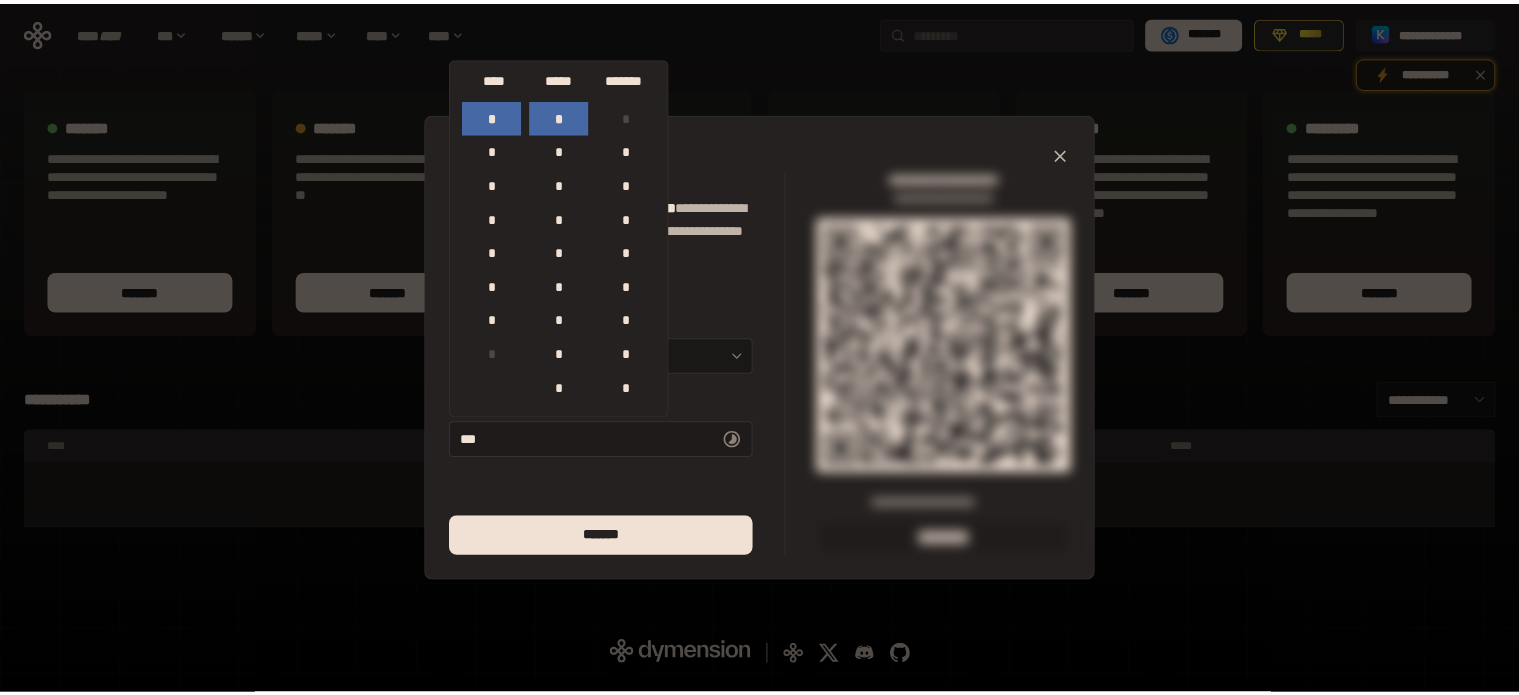 scroll, scrollTop: 884, scrollLeft: 0, axis: vertical 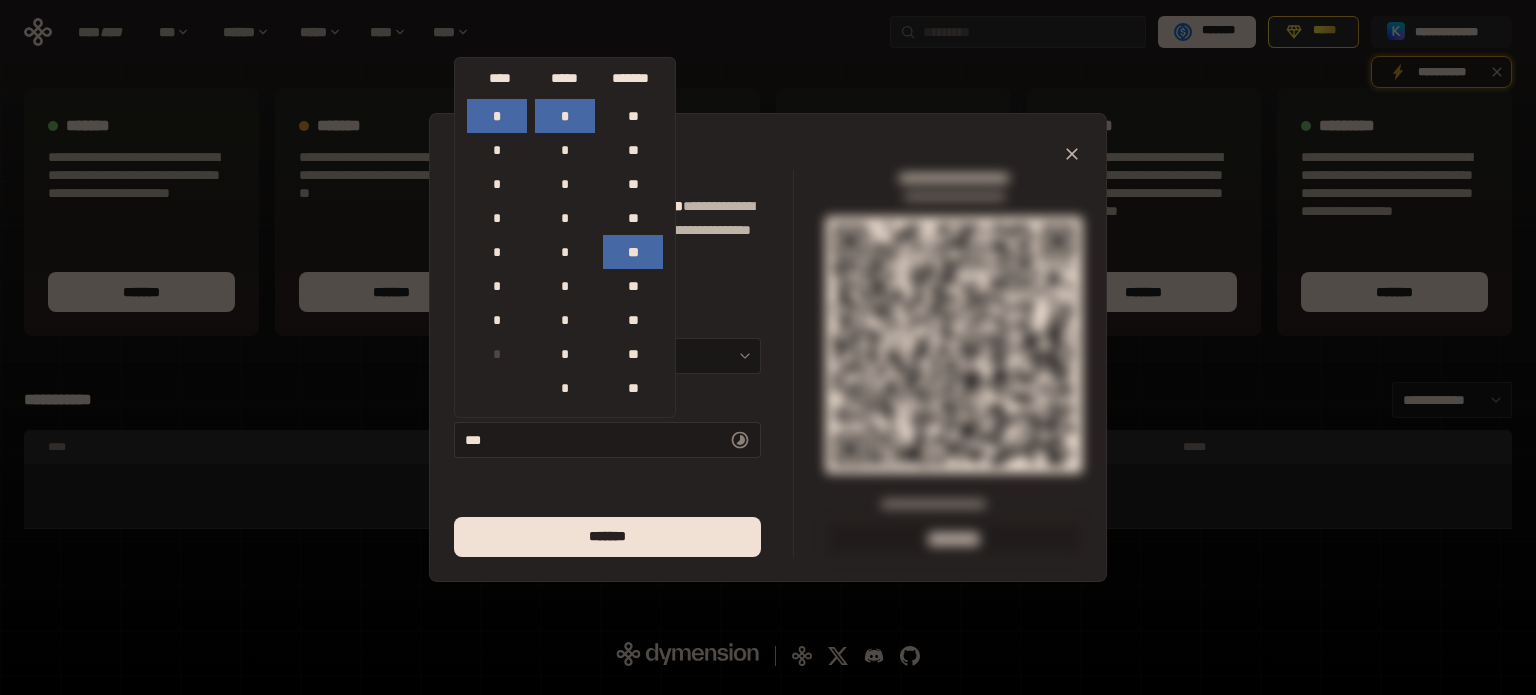 click on "** *" at bounding box center [607, 440] 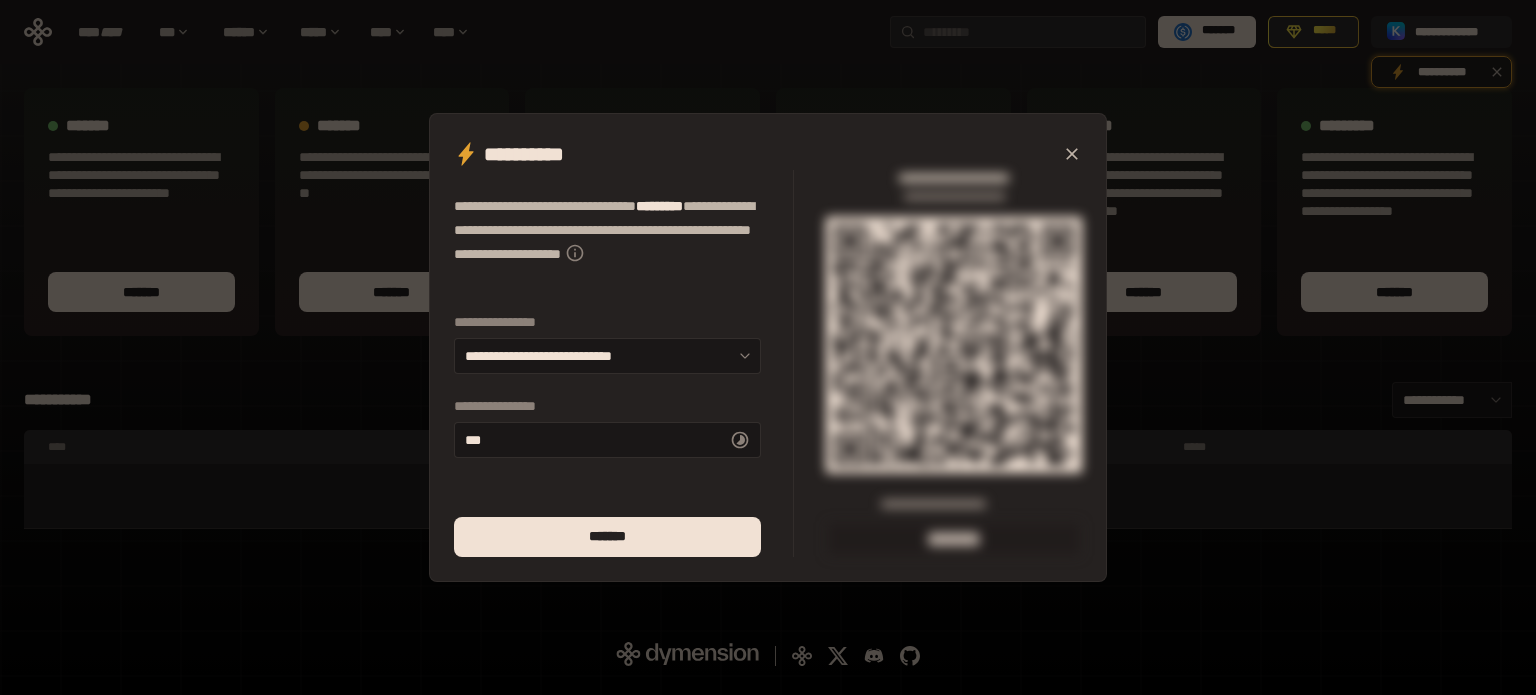 click at bounding box center [1072, 154] 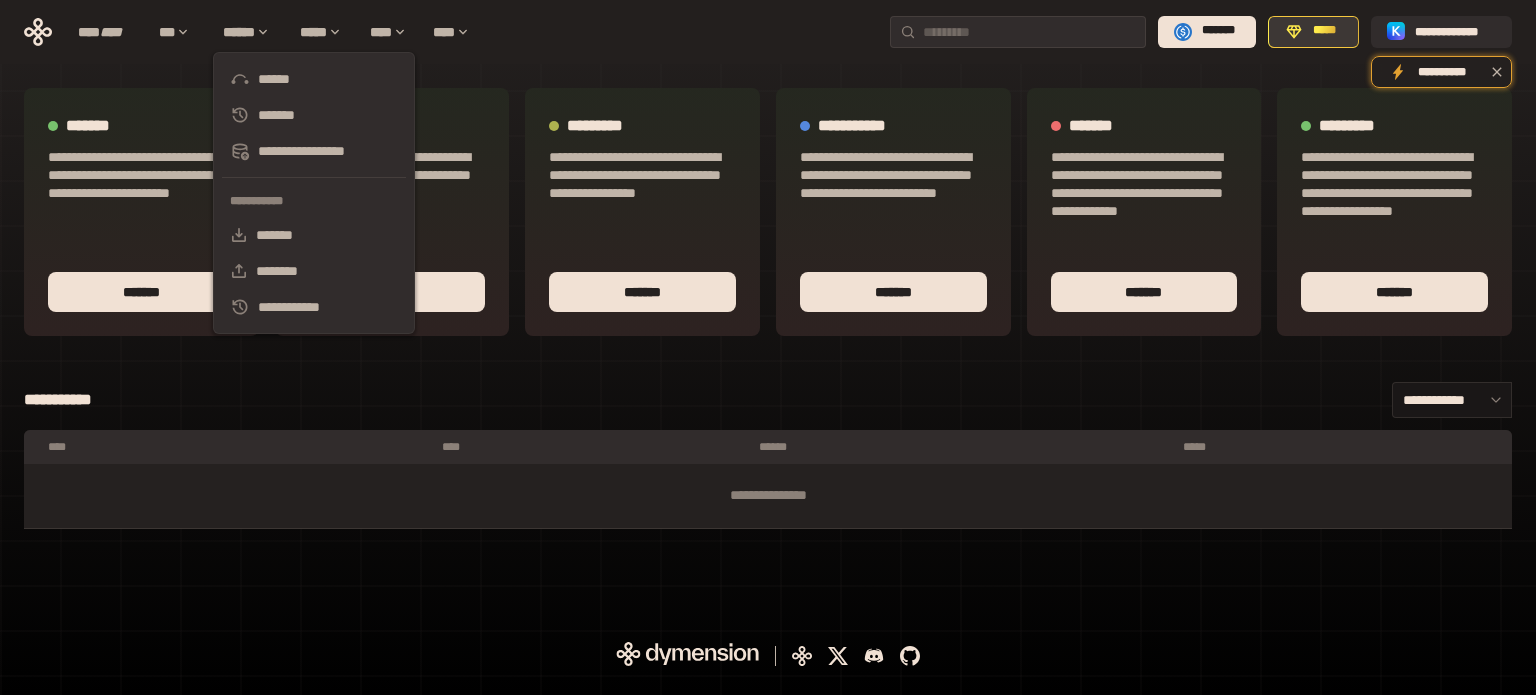 click 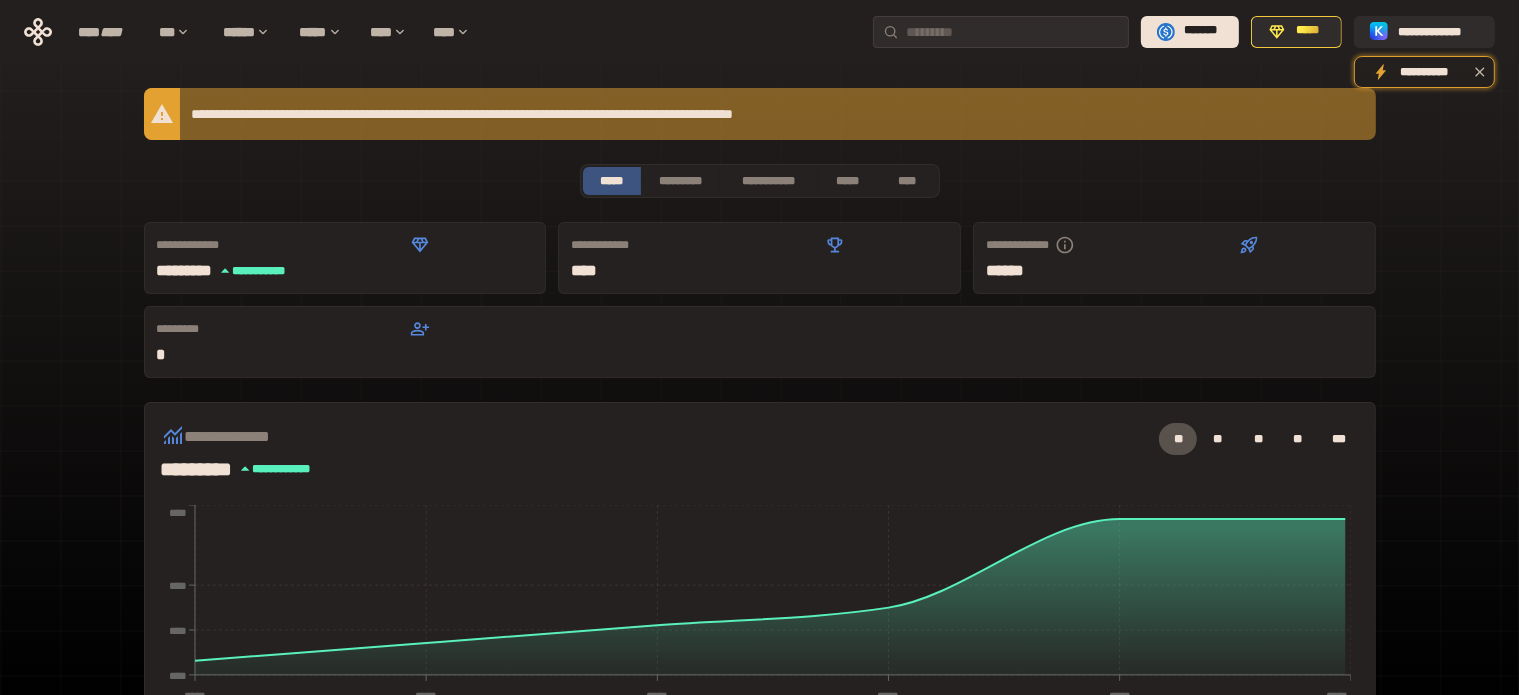 click on "*********" at bounding box center [293, 329] 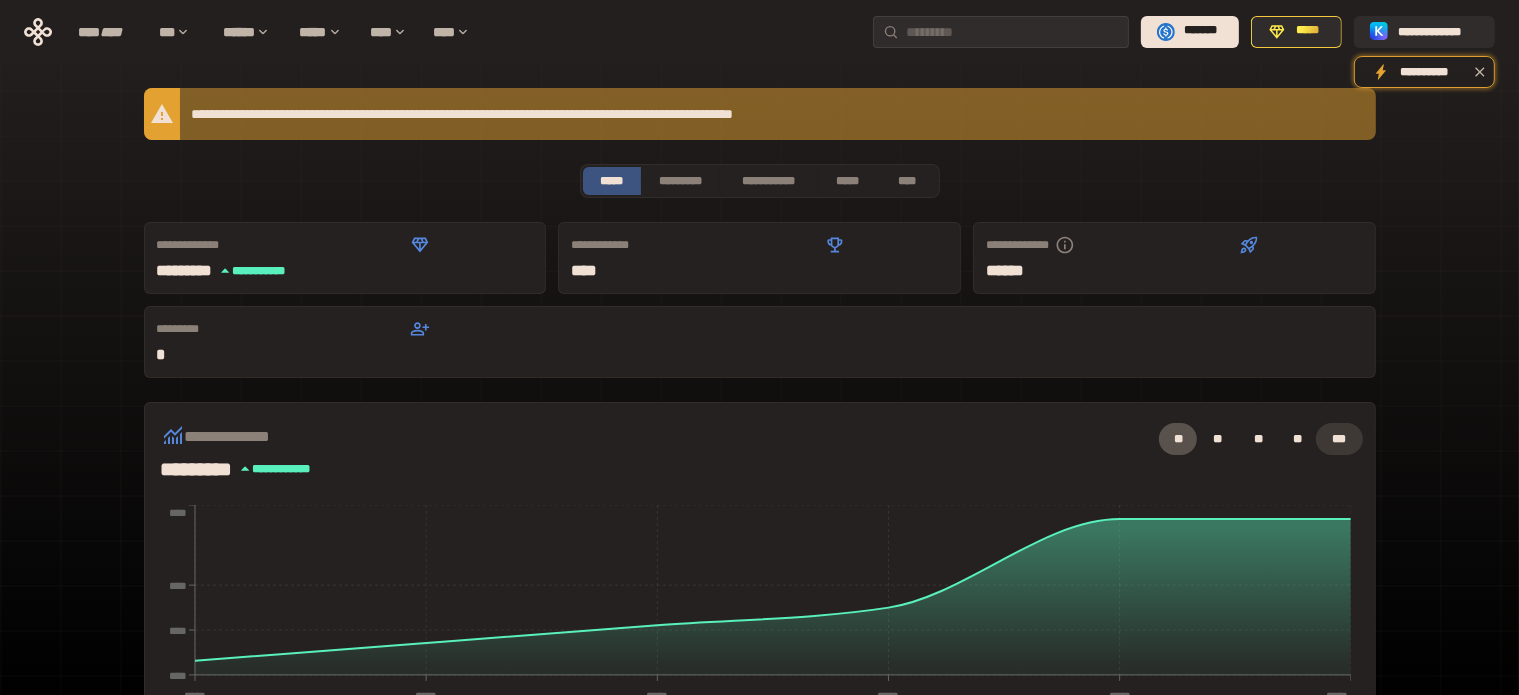 click on "***" at bounding box center (1339, 439) 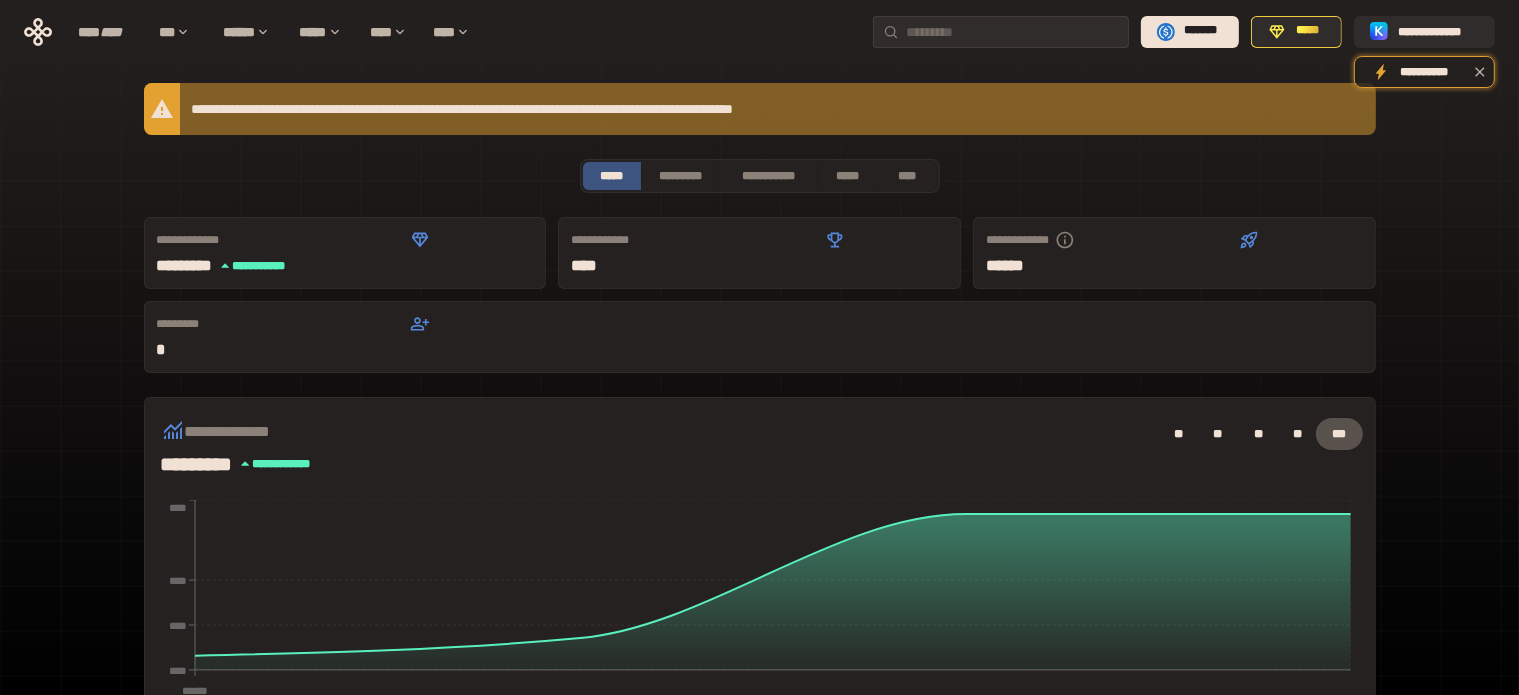 scroll, scrollTop: 0, scrollLeft: 0, axis: both 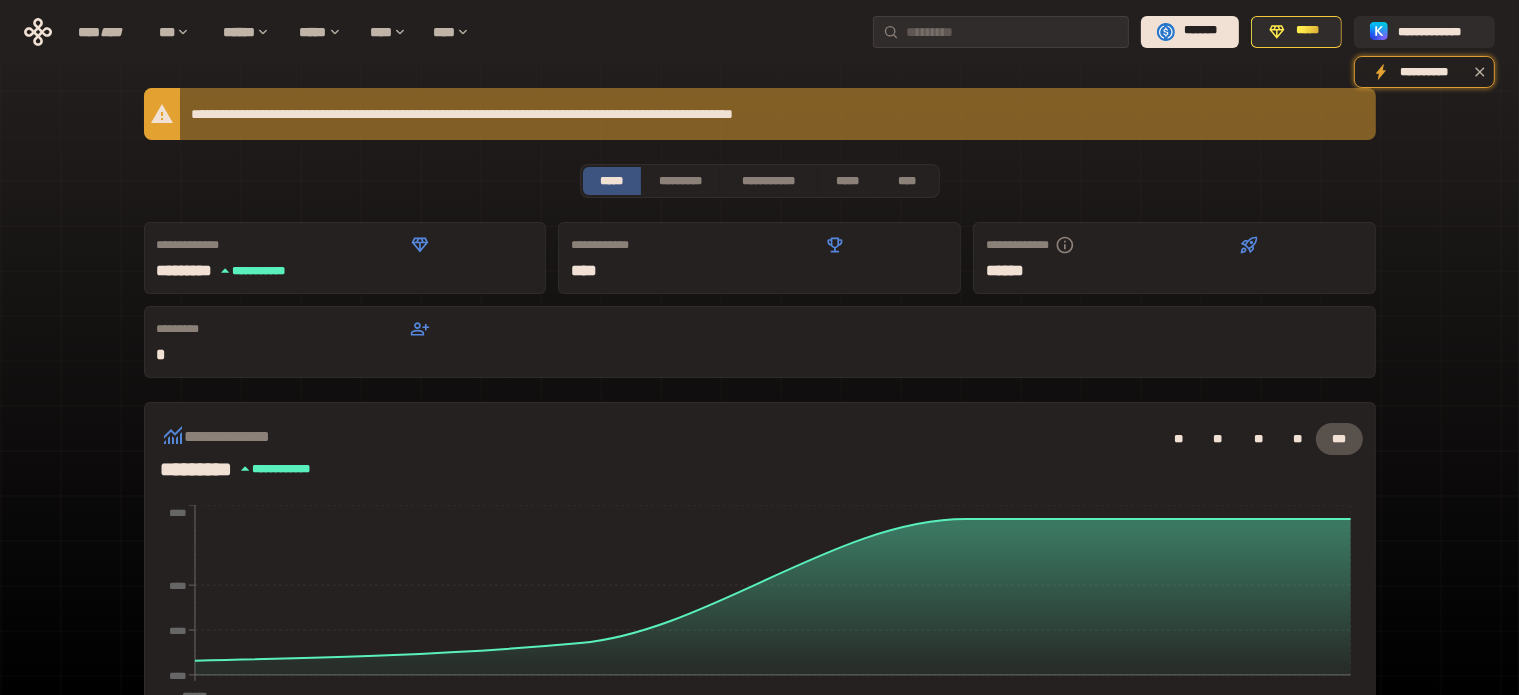 click on "**********" at bounding box center (760, 683) 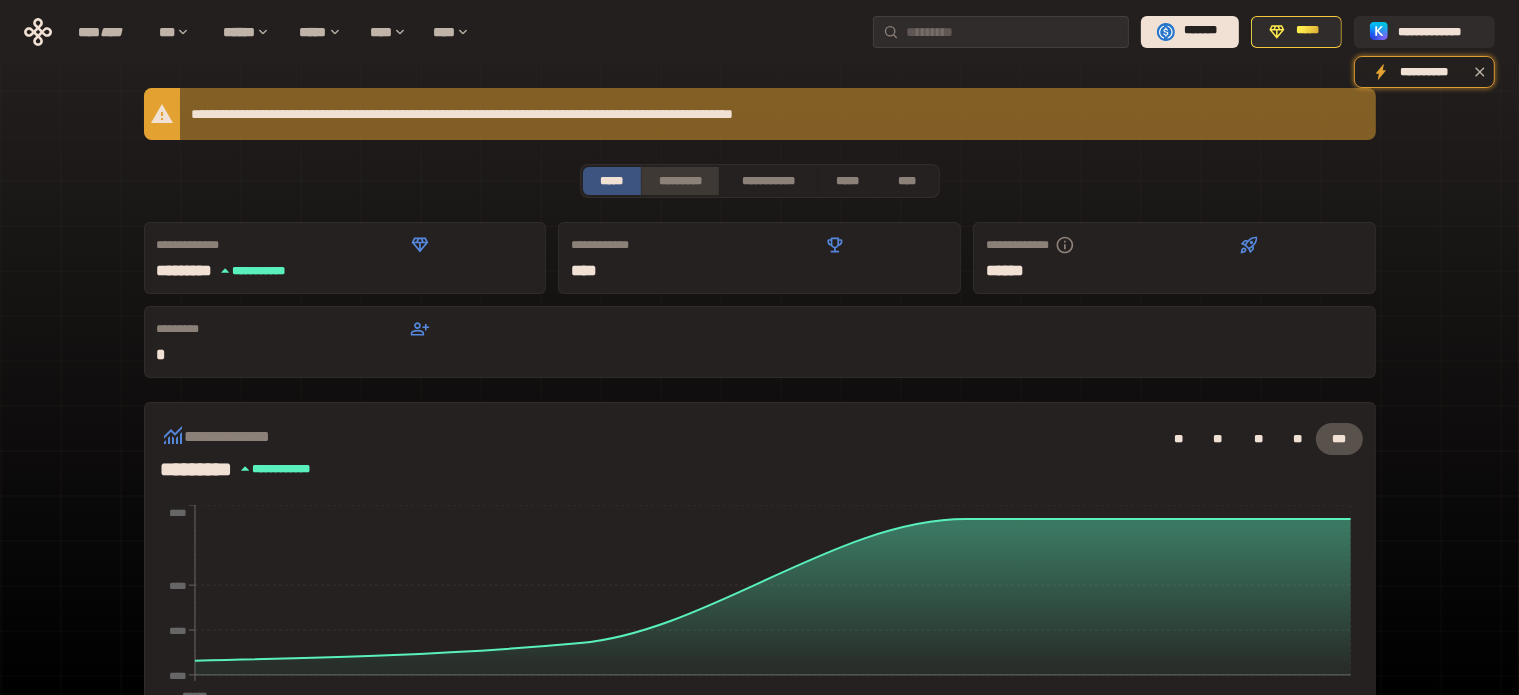 click on "*********" at bounding box center (679, 181) 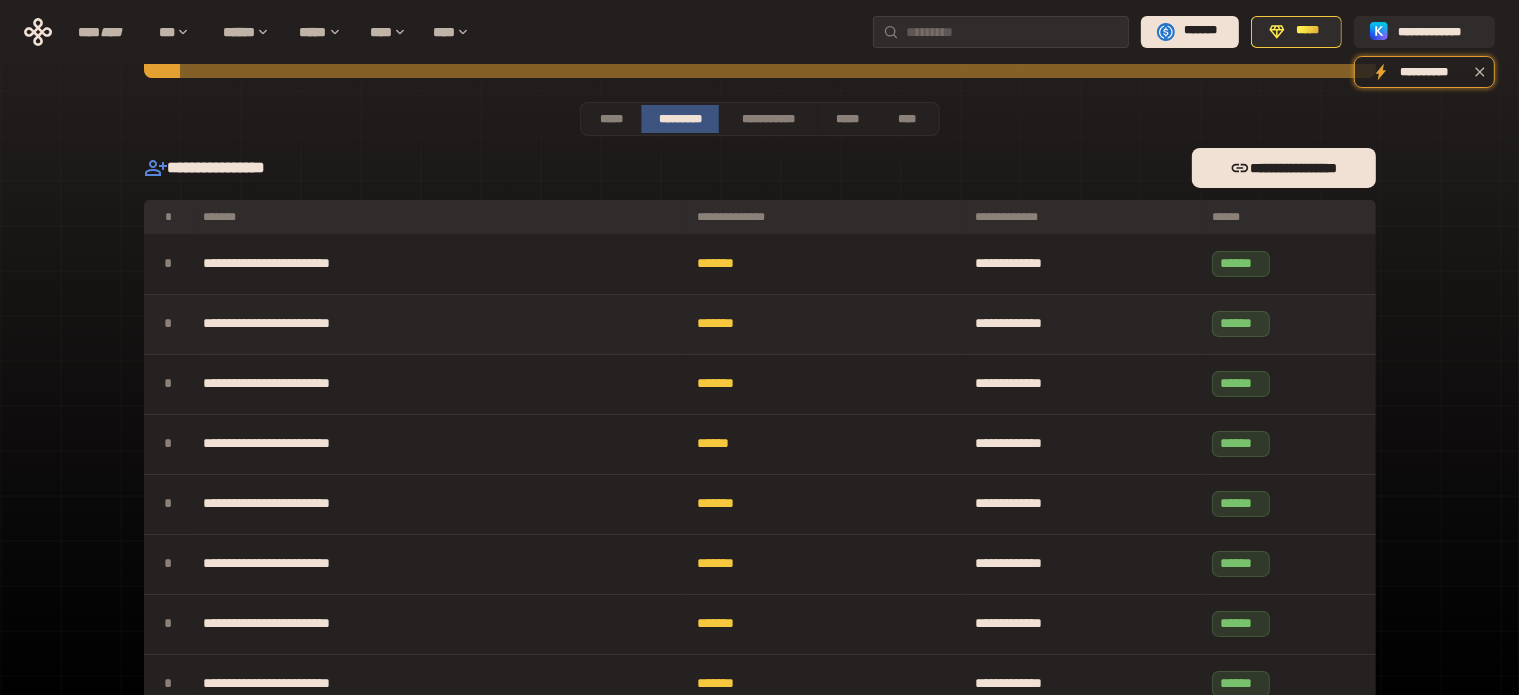 scroll, scrollTop: 172, scrollLeft: 0, axis: vertical 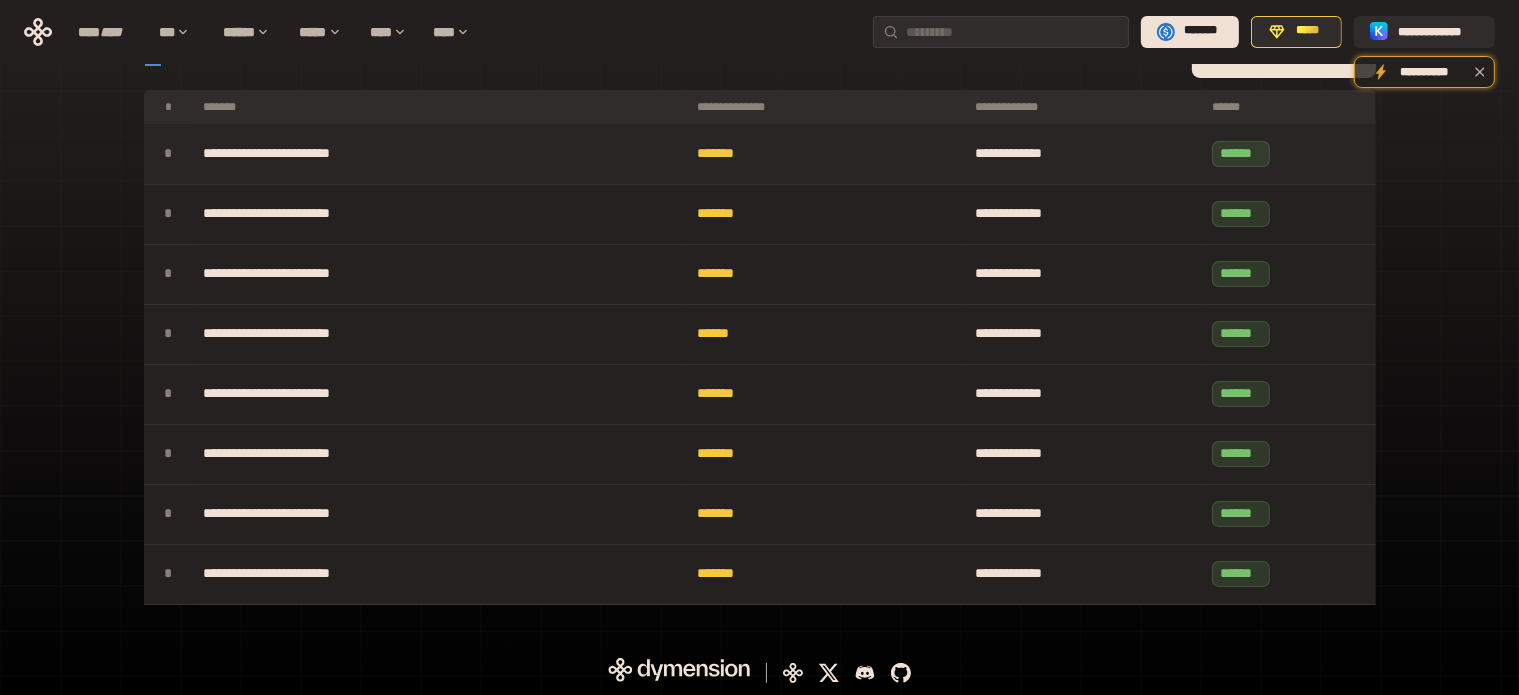 click on "**********" at bounding box center [441, 154] 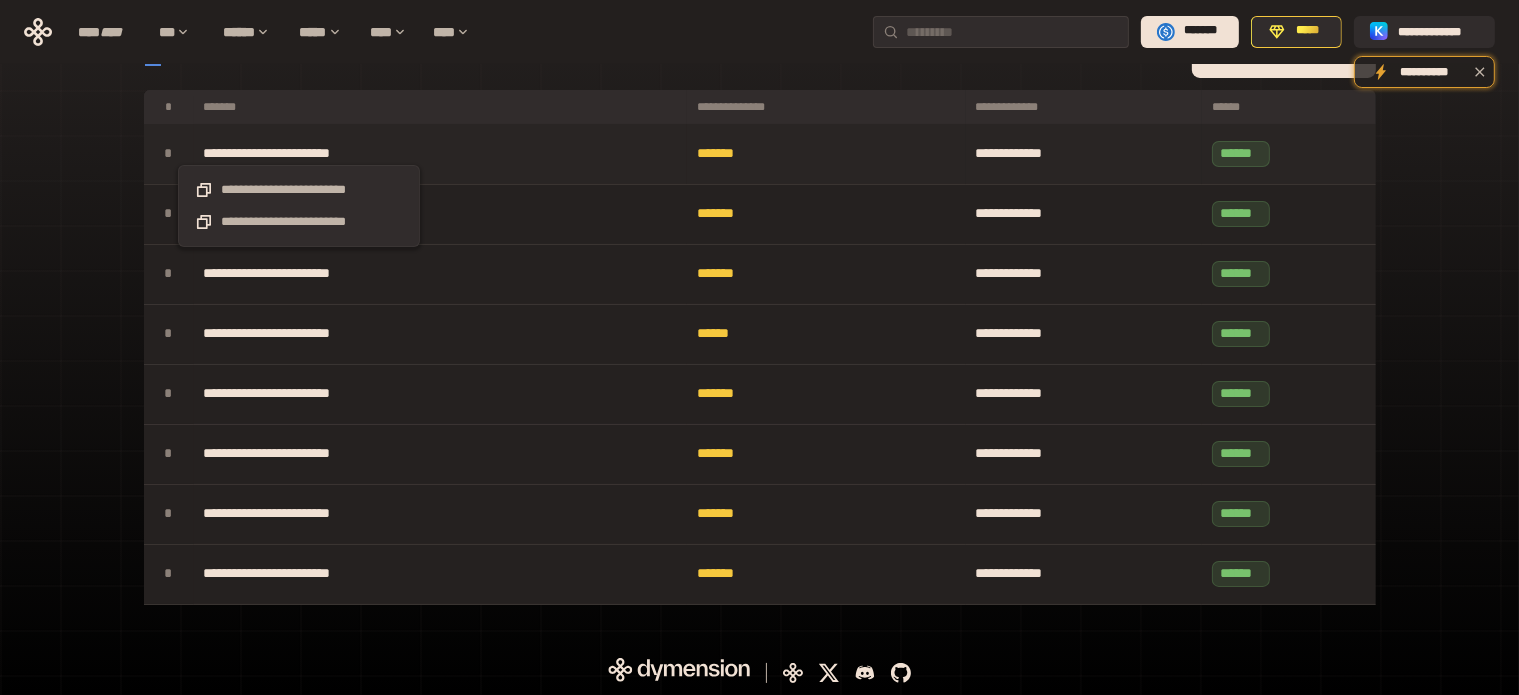 click on "**********" at bounding box center [299, 154] 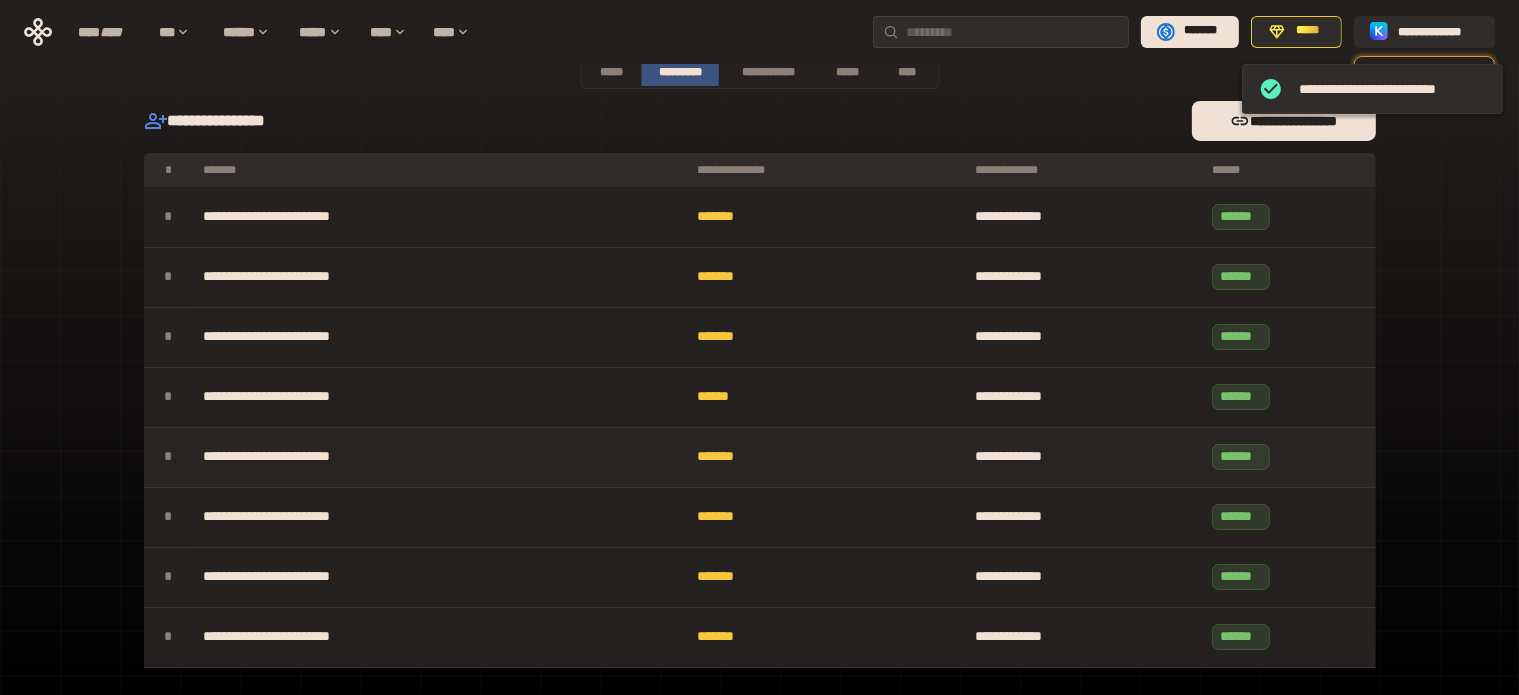 scroll, scrollTop: 0, scrollLeft: 0, axis: both 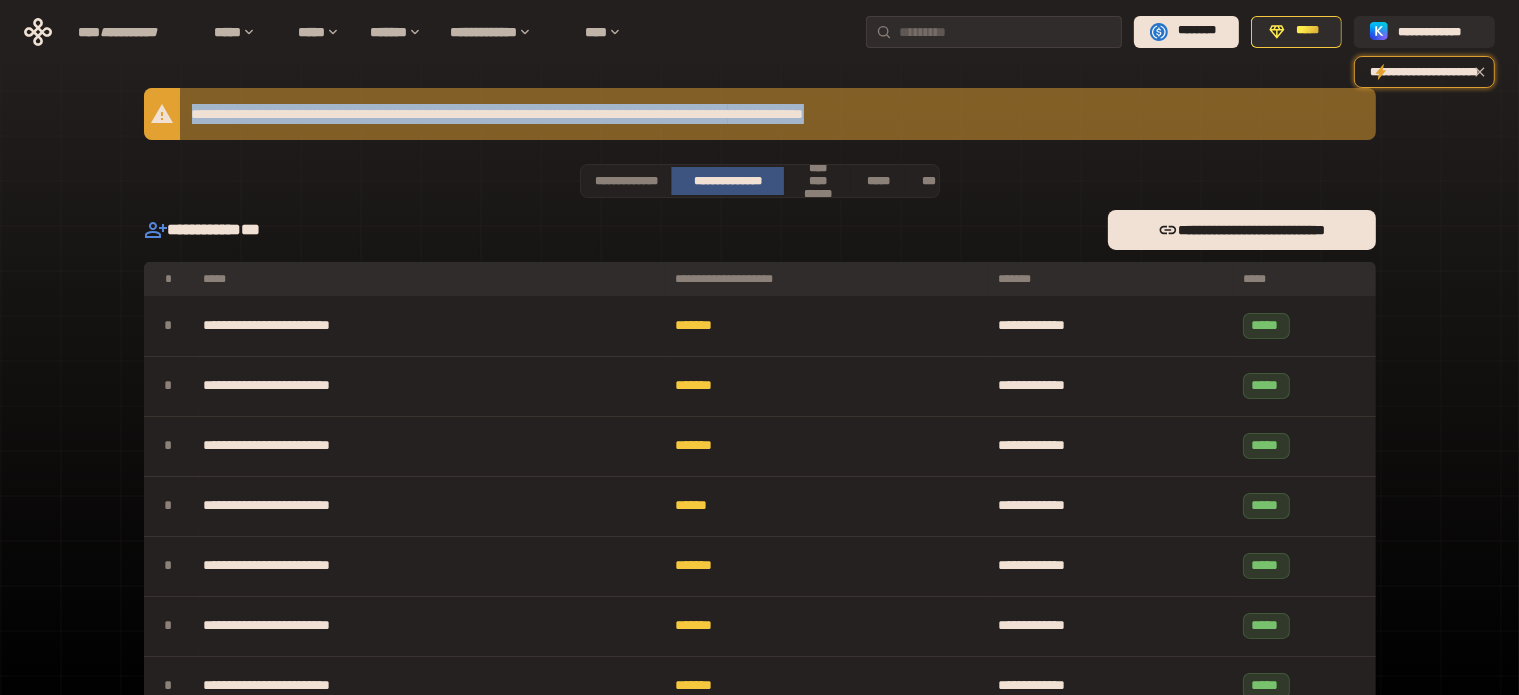 drag, startPoint x: 185, startPoint y: 115, endPoint x: 1023, endPoint y: 121, distance: 838.0215 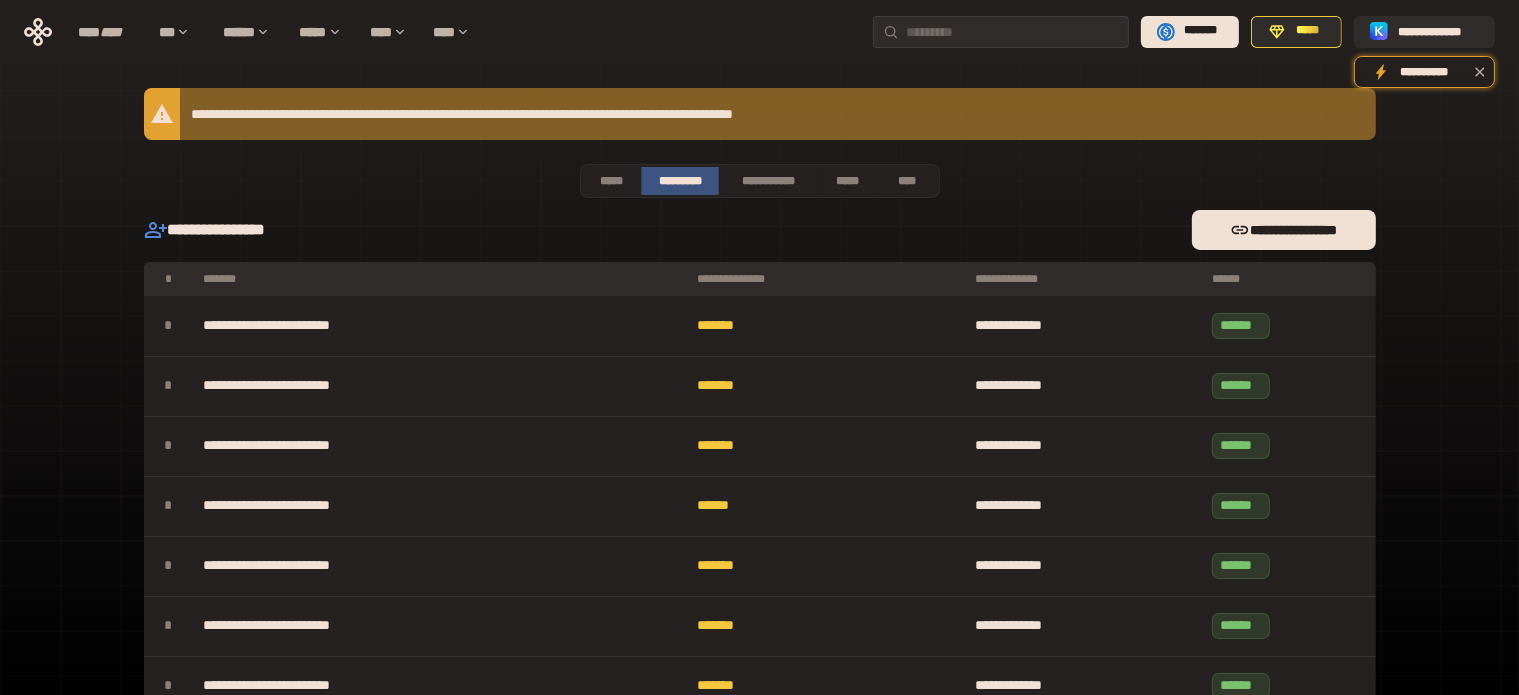 drag, startPoint x: 890, startPoint y: 110, endPoint x: 1163, endPoint y: 123, distance: 273.30936 